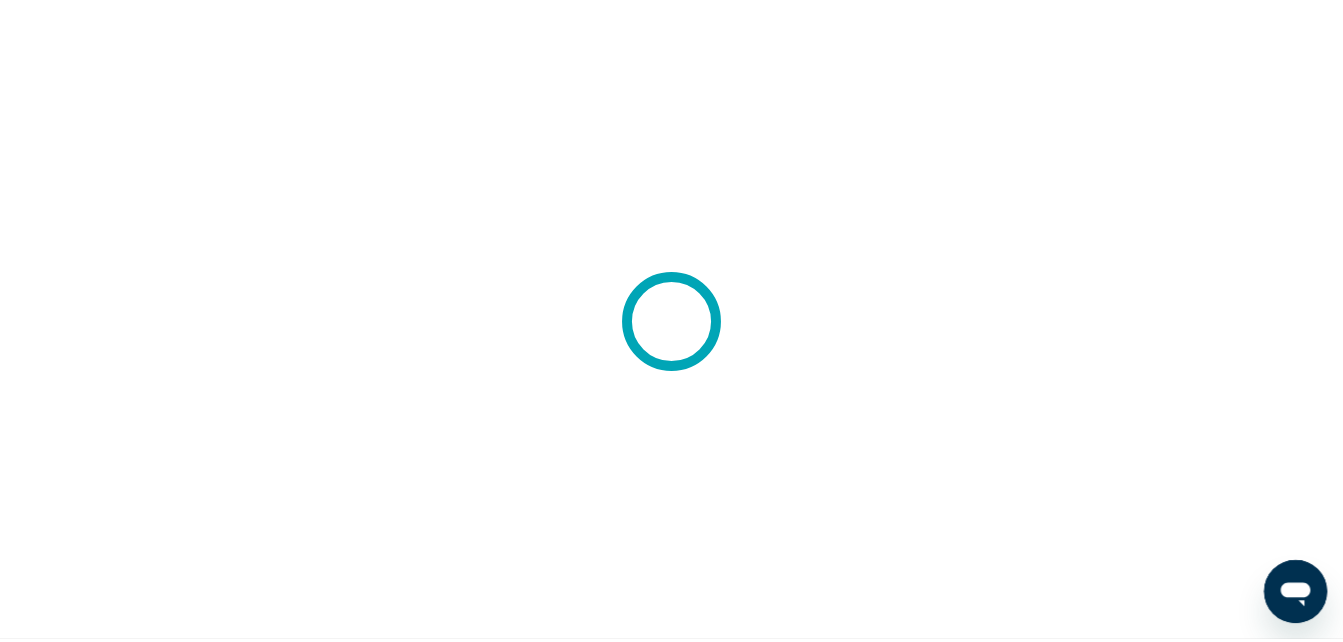 scroll, scrollTop: 0, scrollLeft: 0, axis: both 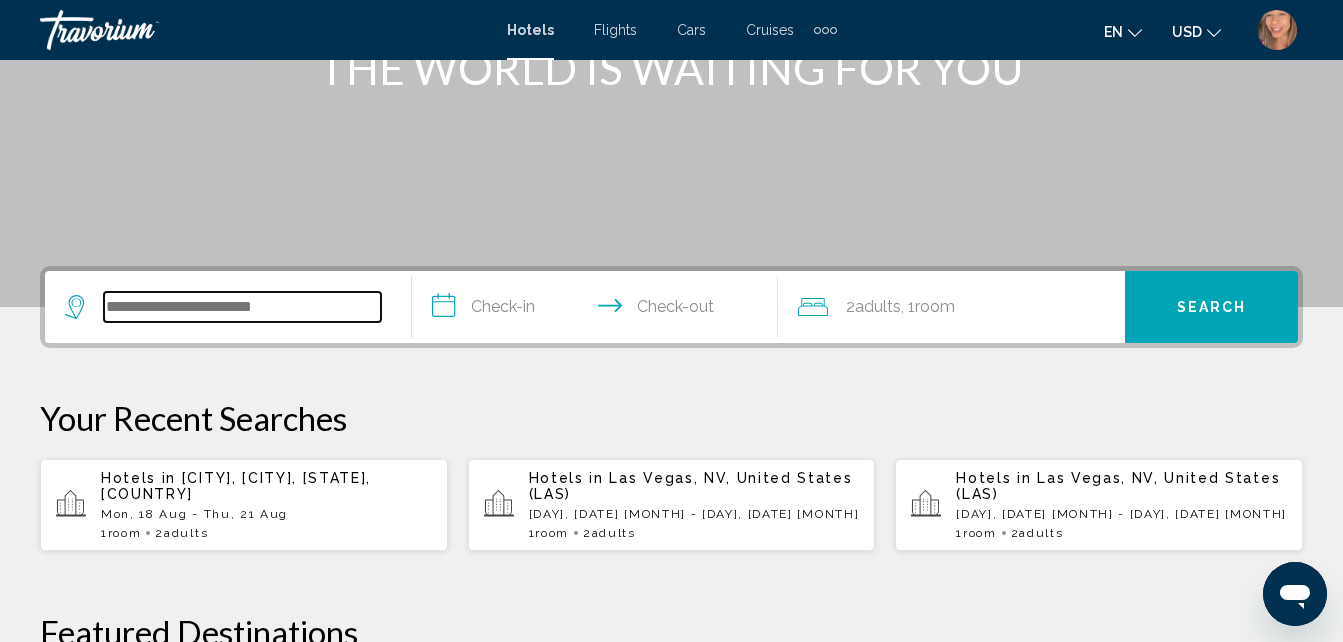 click at bounding box center (242, 307) 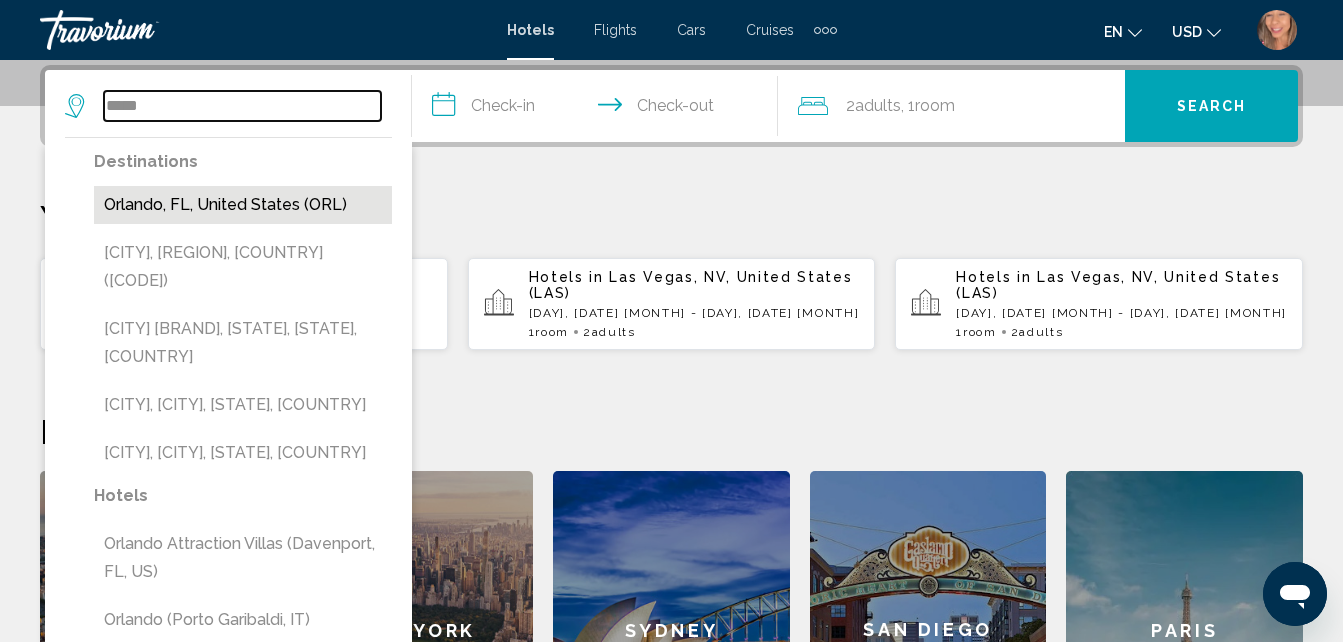 type on "*****" 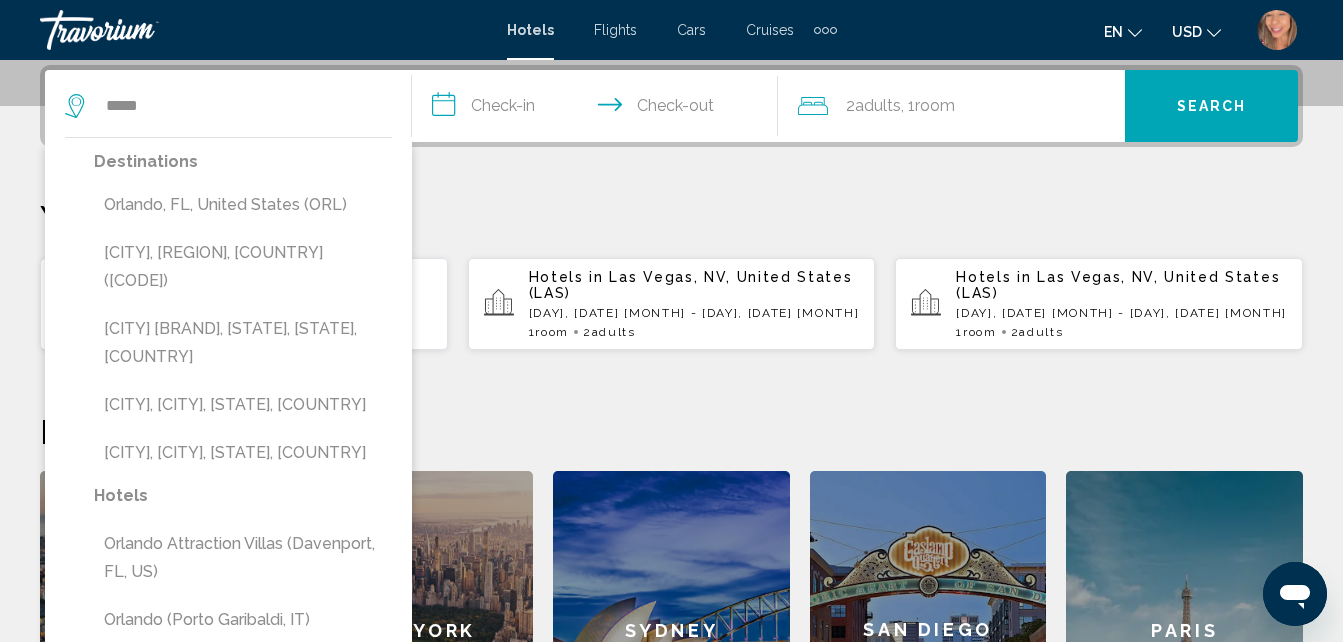 drag, startPoint x: 235, startPoint y: 208, endPoint x: 249, endPoint y: 200, distance: 16.124516 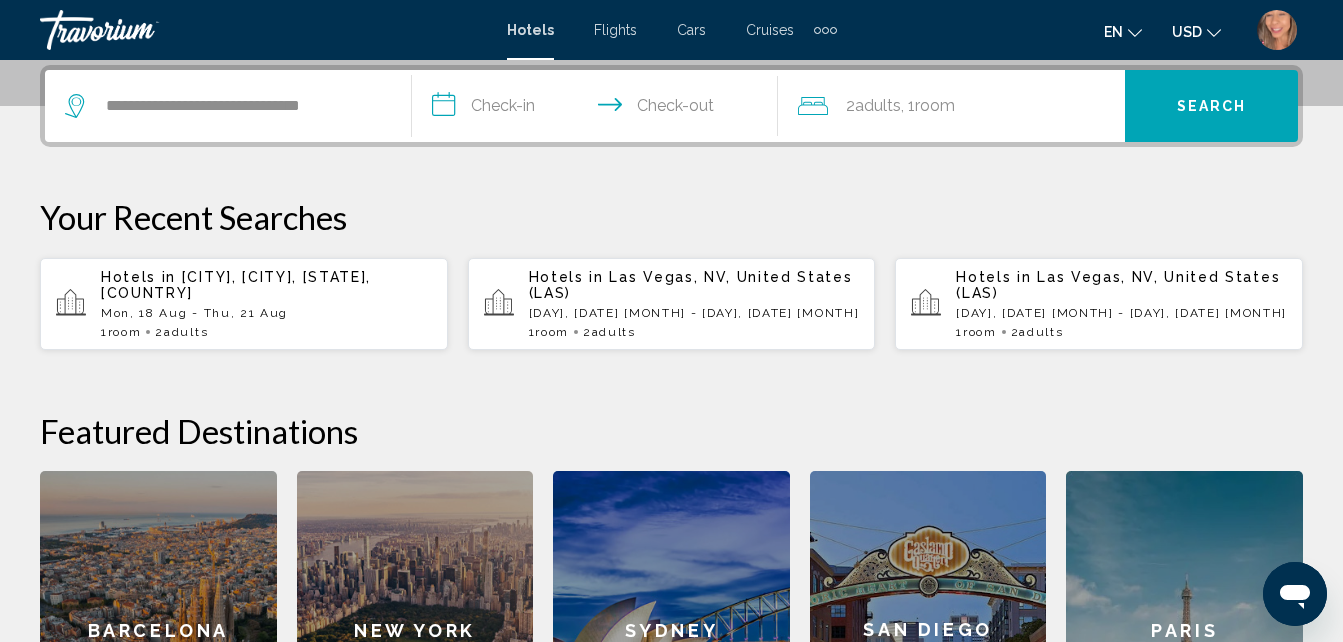 click on "**********" at bounding box center (599, 109) 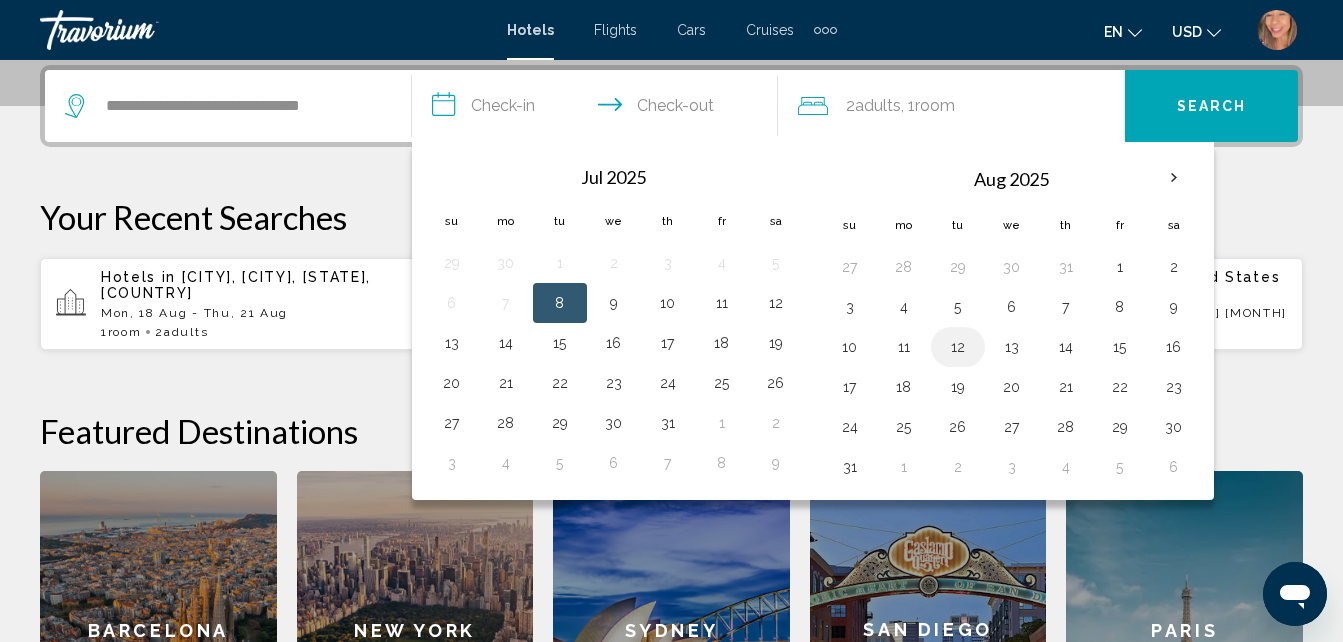 click on "12" at bounding box center [958, 347] 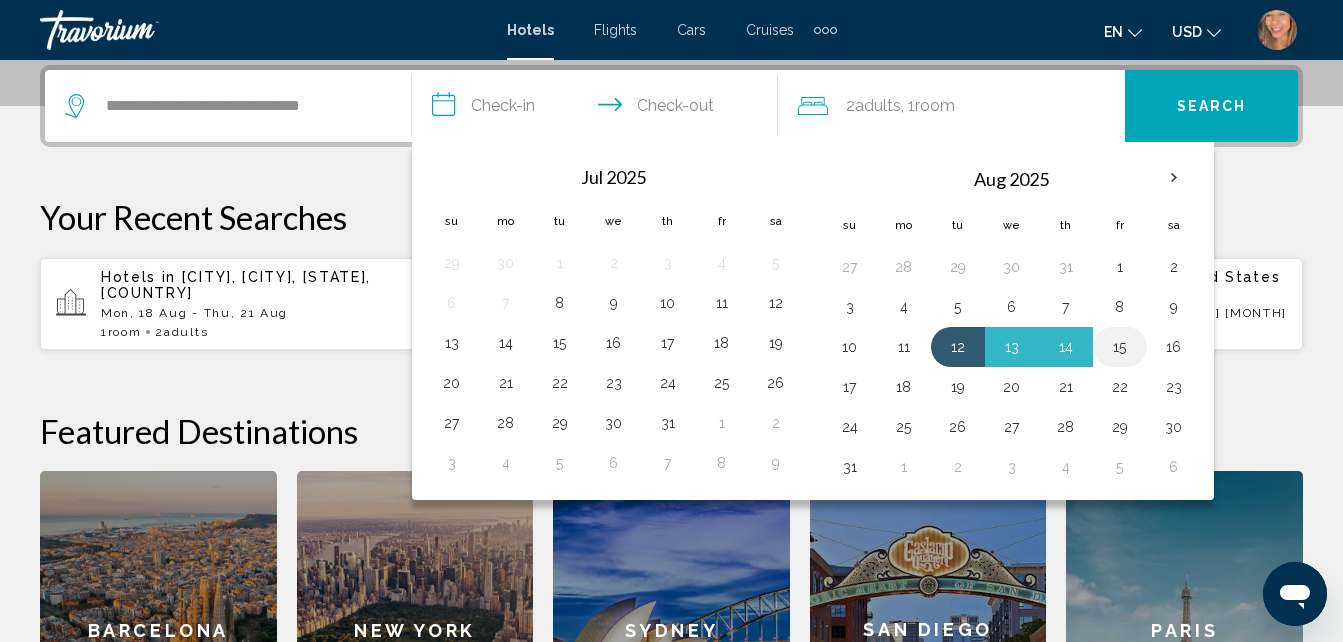 click on "15" at bounding box center [1120, 347] 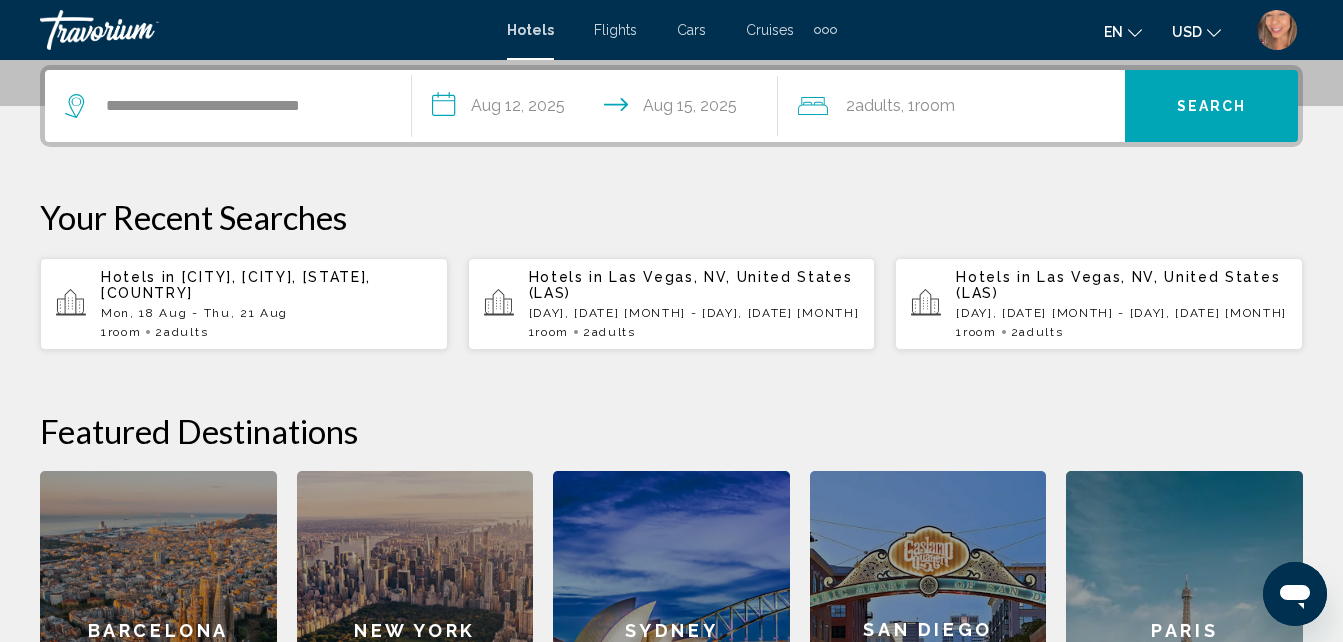 click on "Search" at bounding box center [1211, 106] 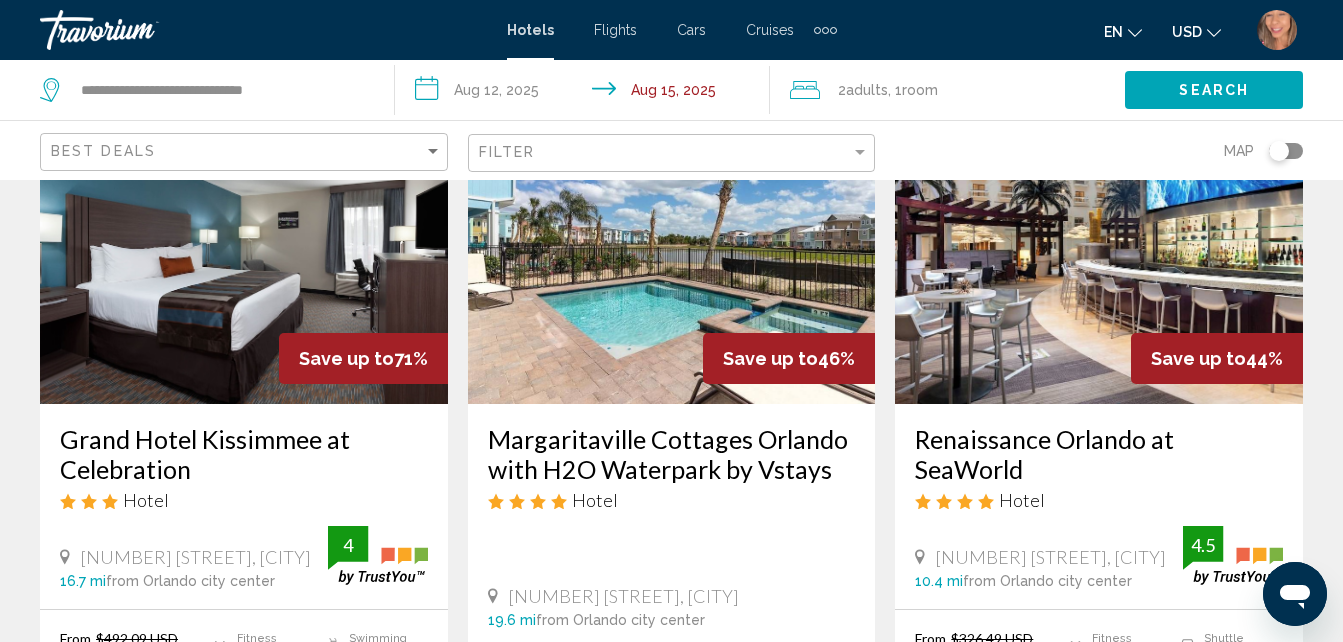 scroll, scrollTop: 160, scrollLeft: 0, axis: vertical 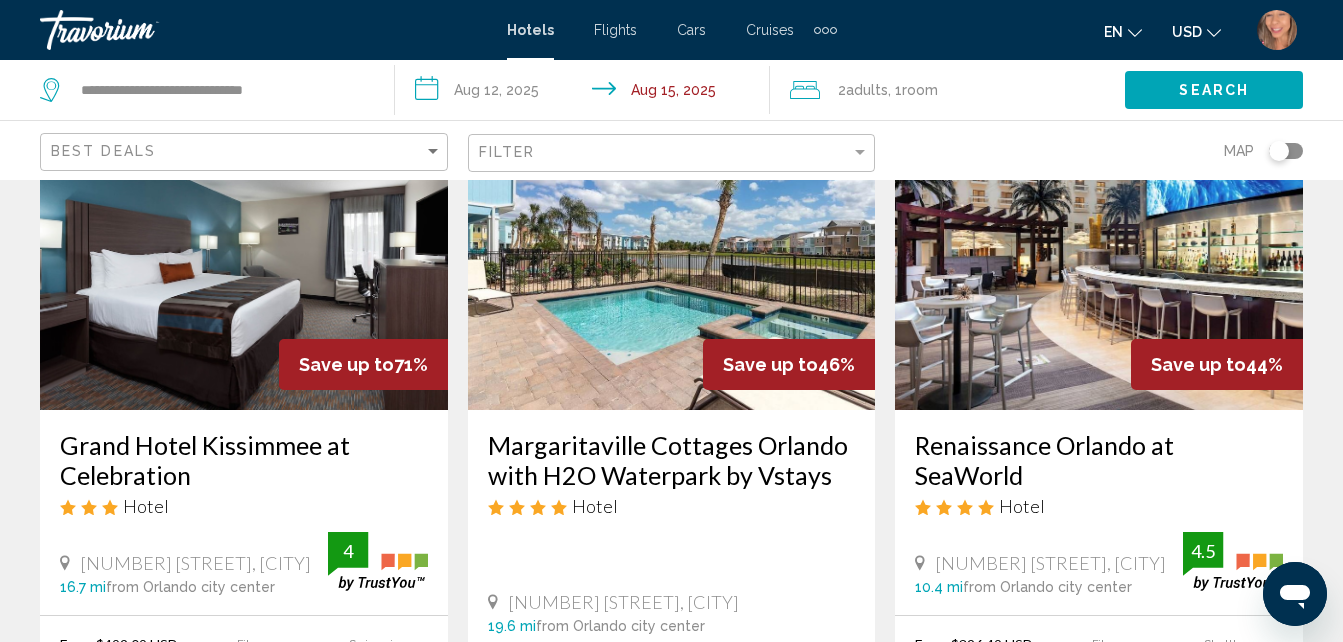 click at bounding box center [1099, 250] 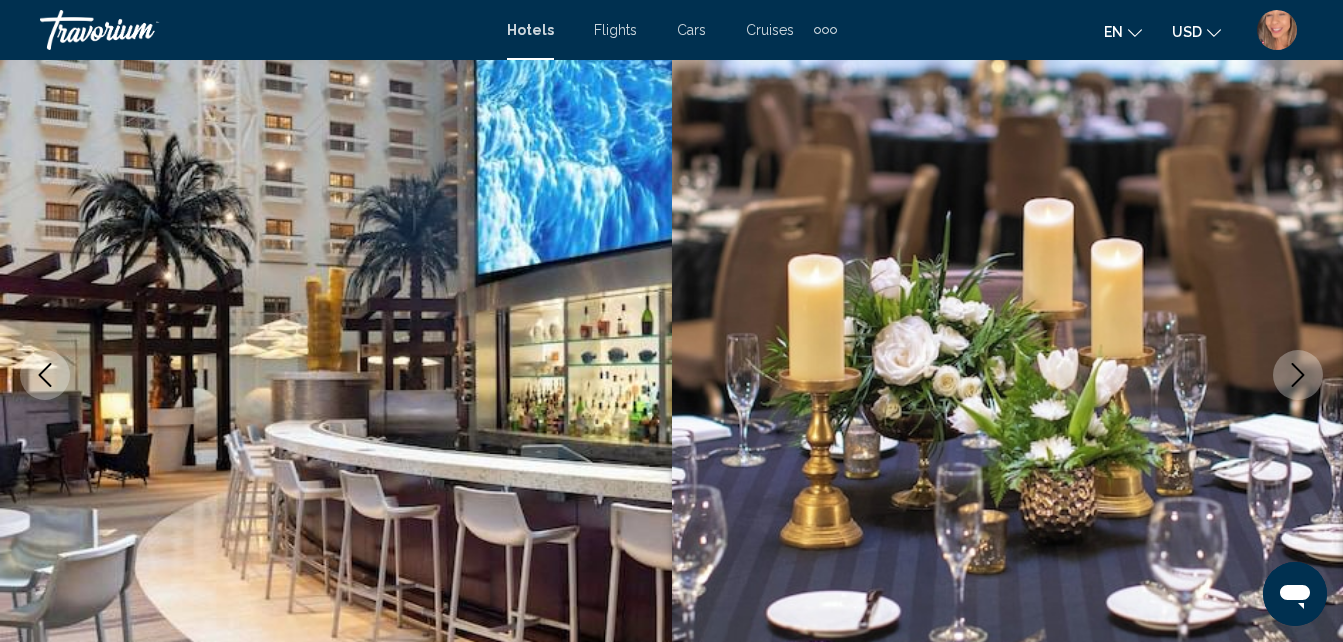 scroll, scrollTop: 214, scrollLeft: 0, axis: vertical 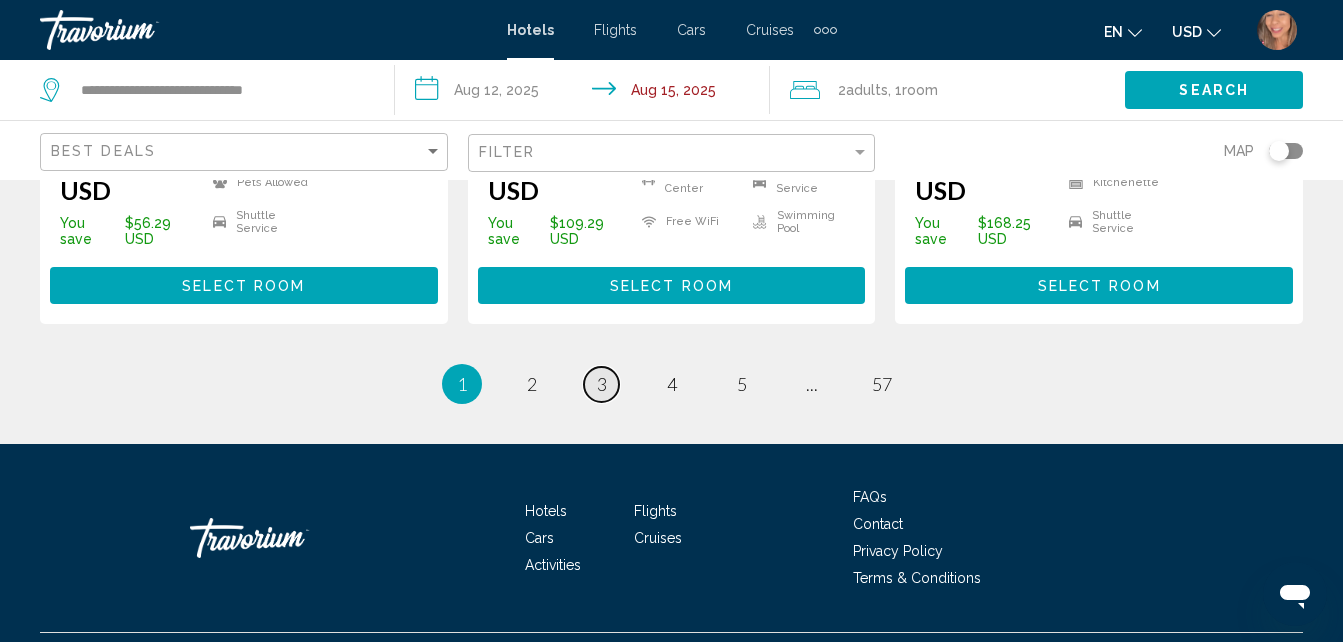 click on "3" at bounding box center [532, 384] 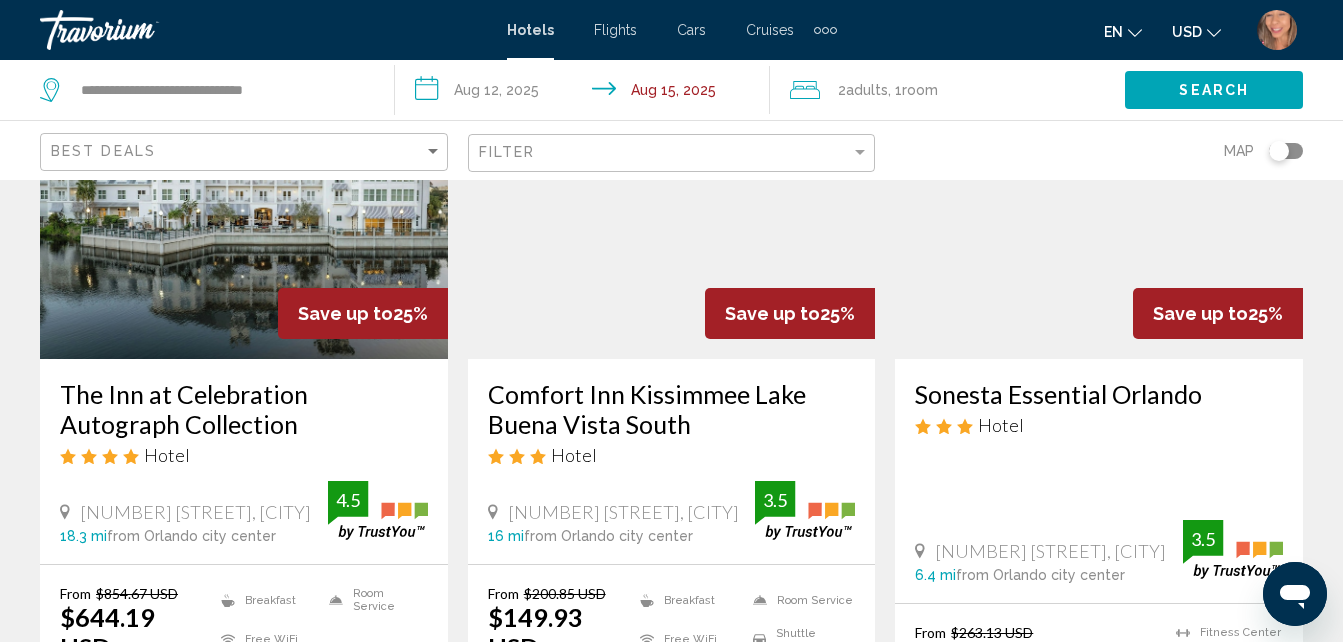 scroll, scrollTop: 300, scrollLeft: 0, axis: vertical 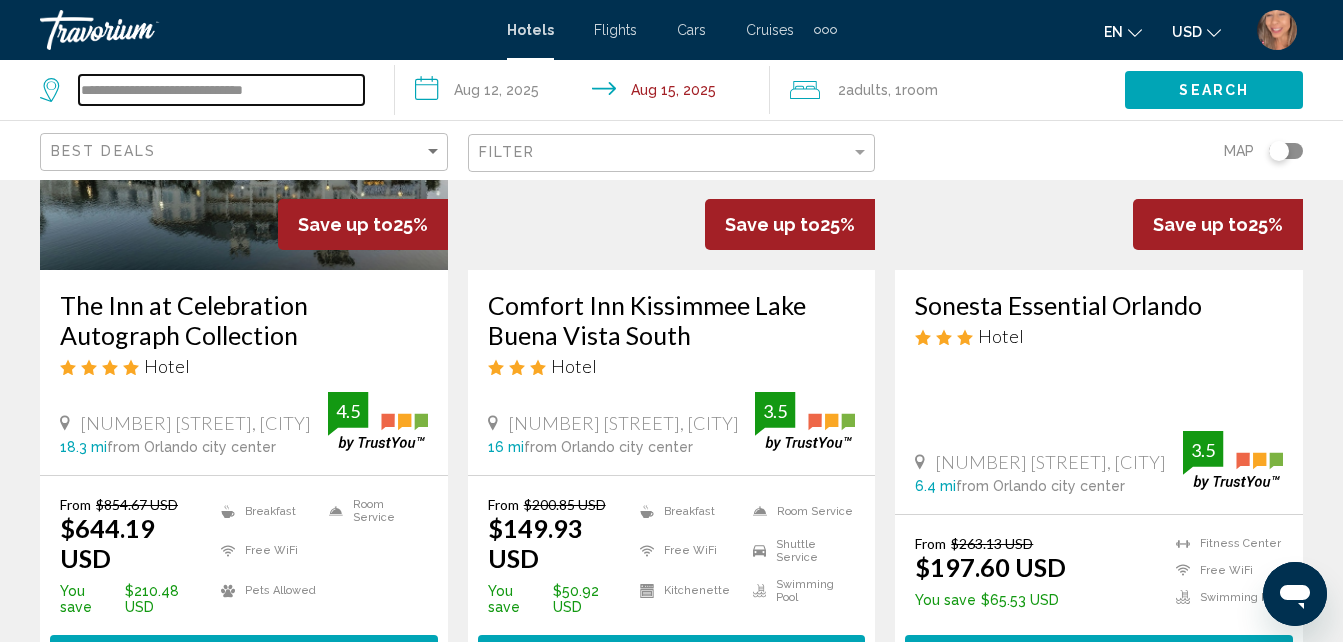 click on "**********" at bounding box center [221, 90] 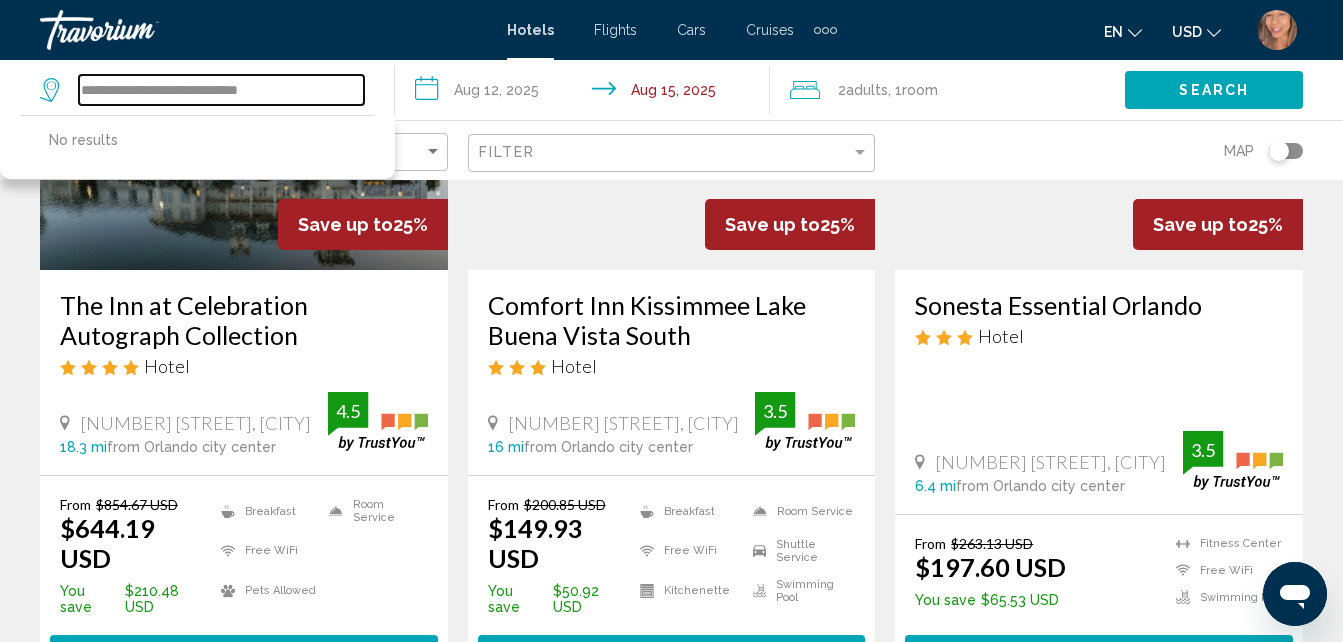 drag, startPoint x: 311, startPoint y: 85, endPoint x: 73, endPoint y: 85, distance: 238 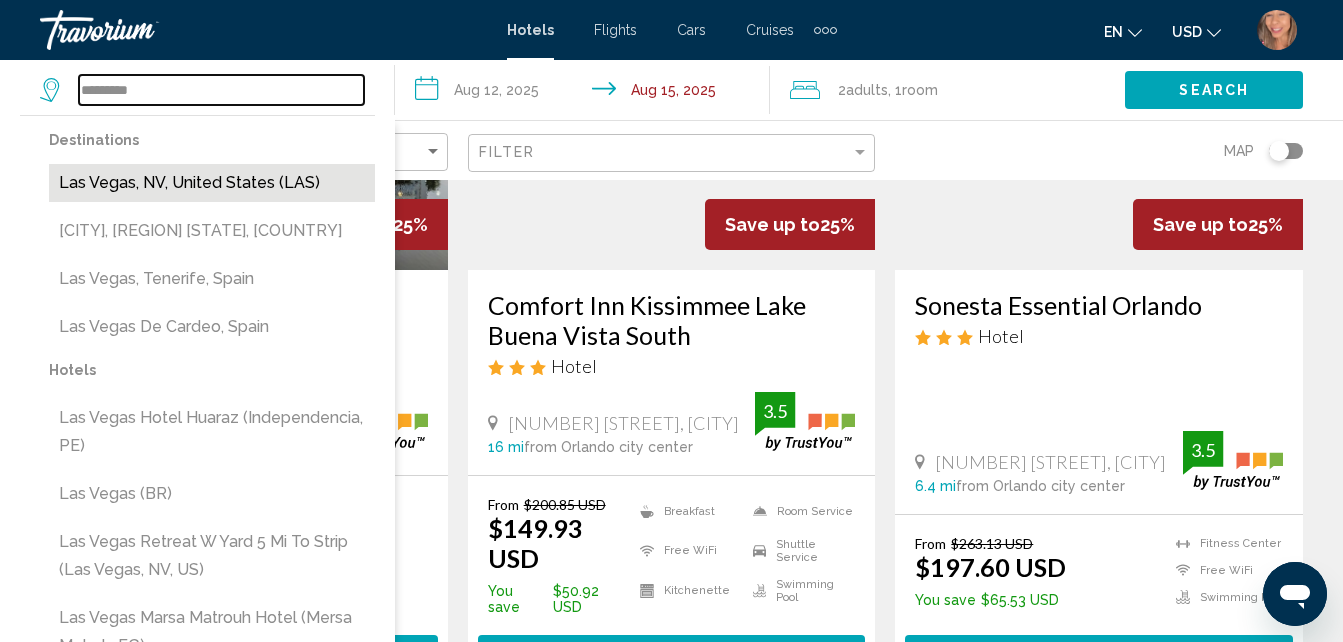 type on "*********" 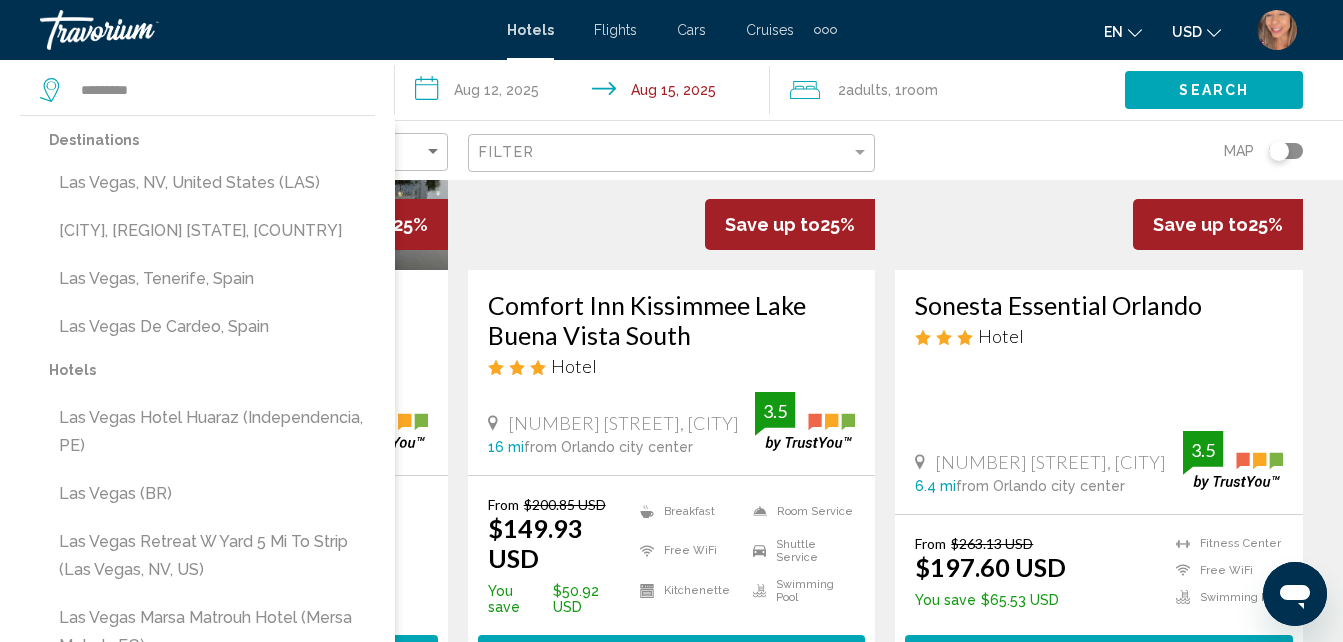 click on "Las Vegas, NV, United States (LAS)" at bounding box center (212, 183) 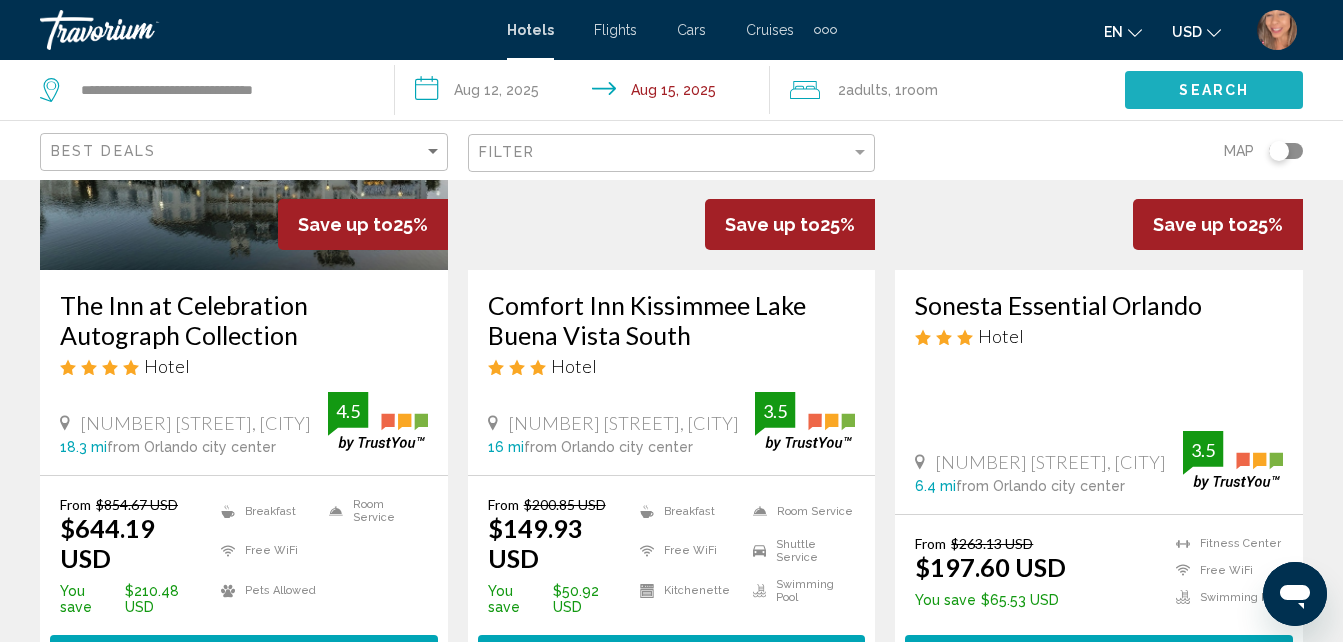 click on "Search" at bounding box center [1214, 89] 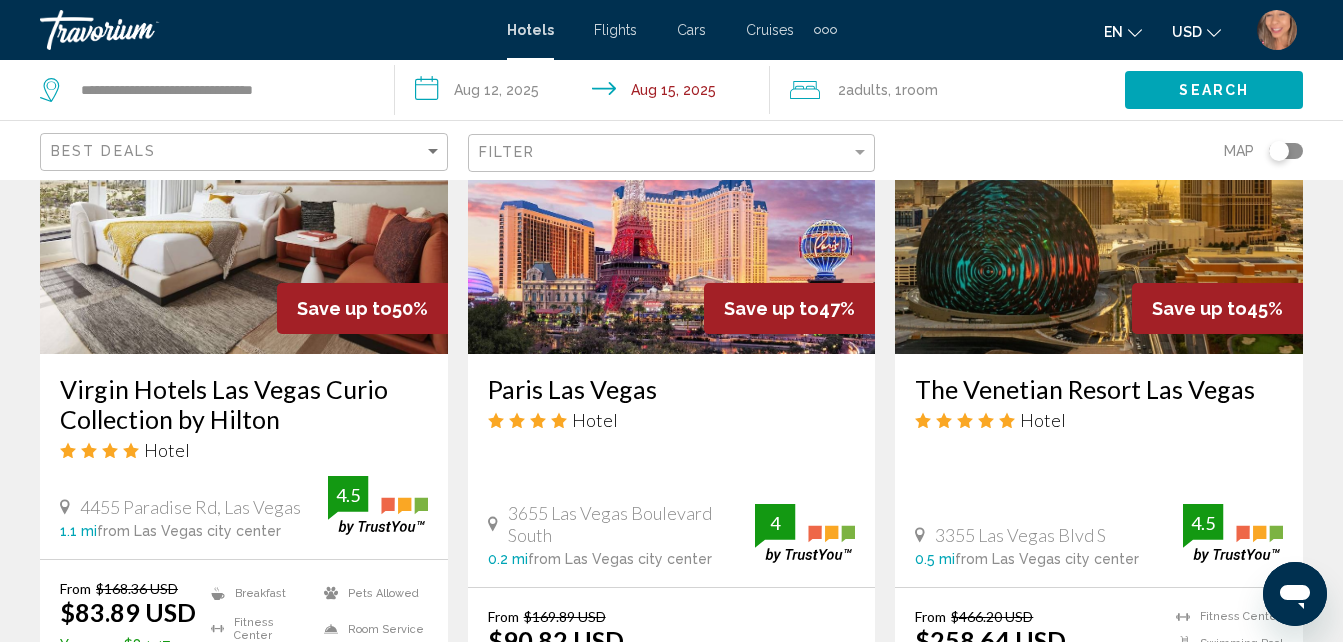 scroll, scrollTop: 1088, scrollLeft: 0, axis: vertical 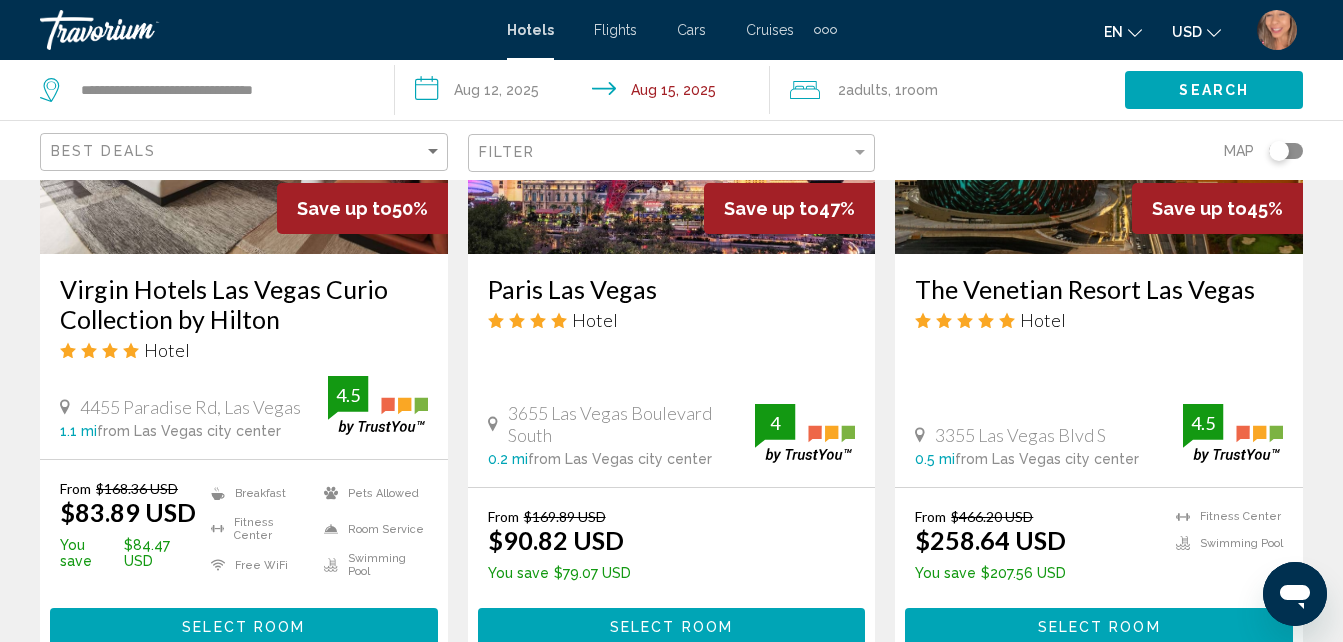 click on "Select Room" at bounding box center (671, 628) 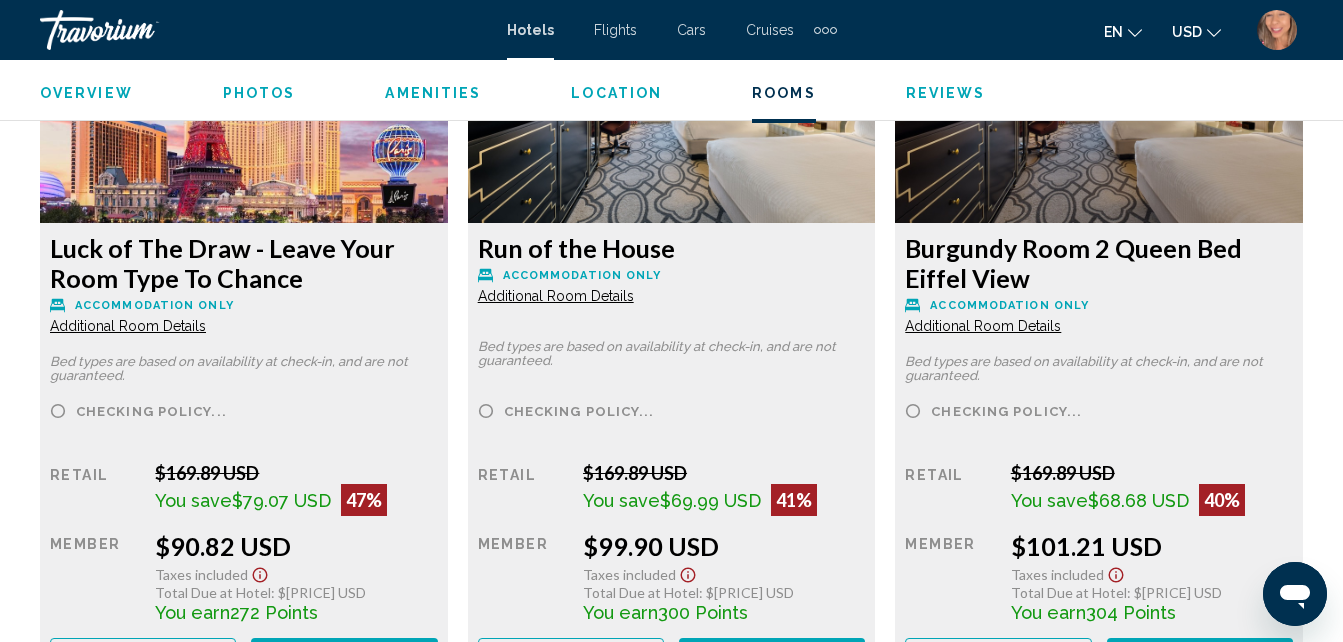 scroll, scrollTop: 3114, scrollLeft: 0, axis: vertical 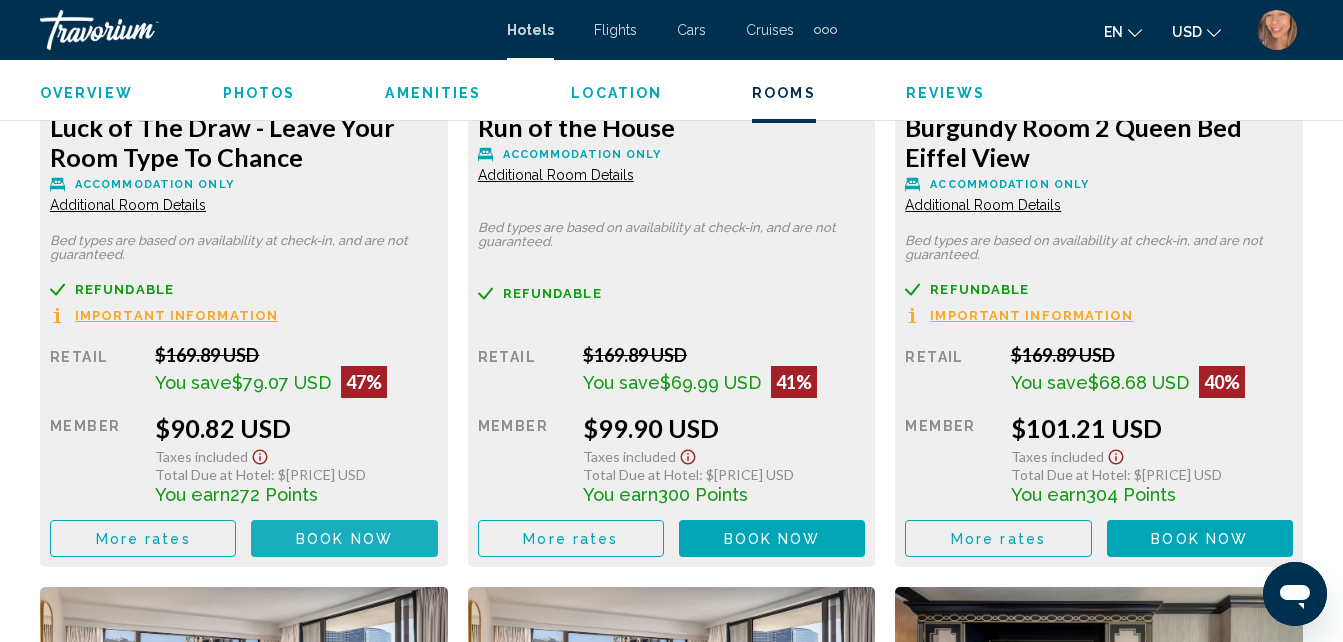 click on "Book now" at bounding box center (344, 539) 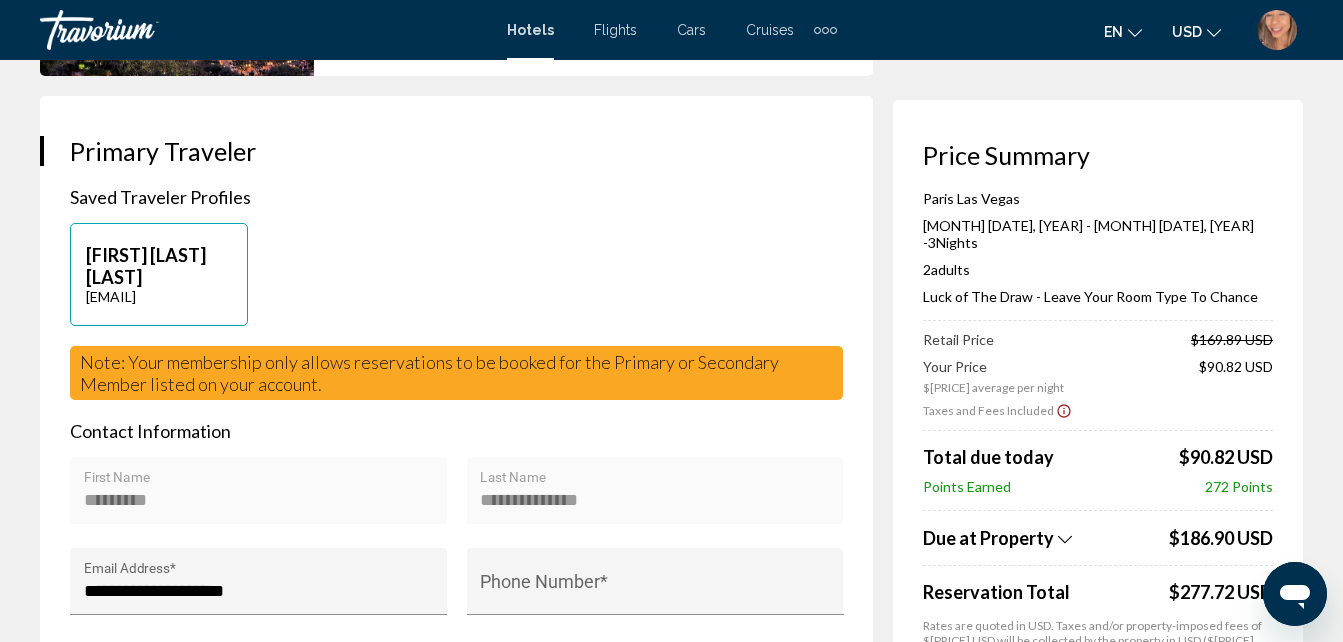 scroll, scrollTop: 400, scrollLeft: 0, axis: vertical 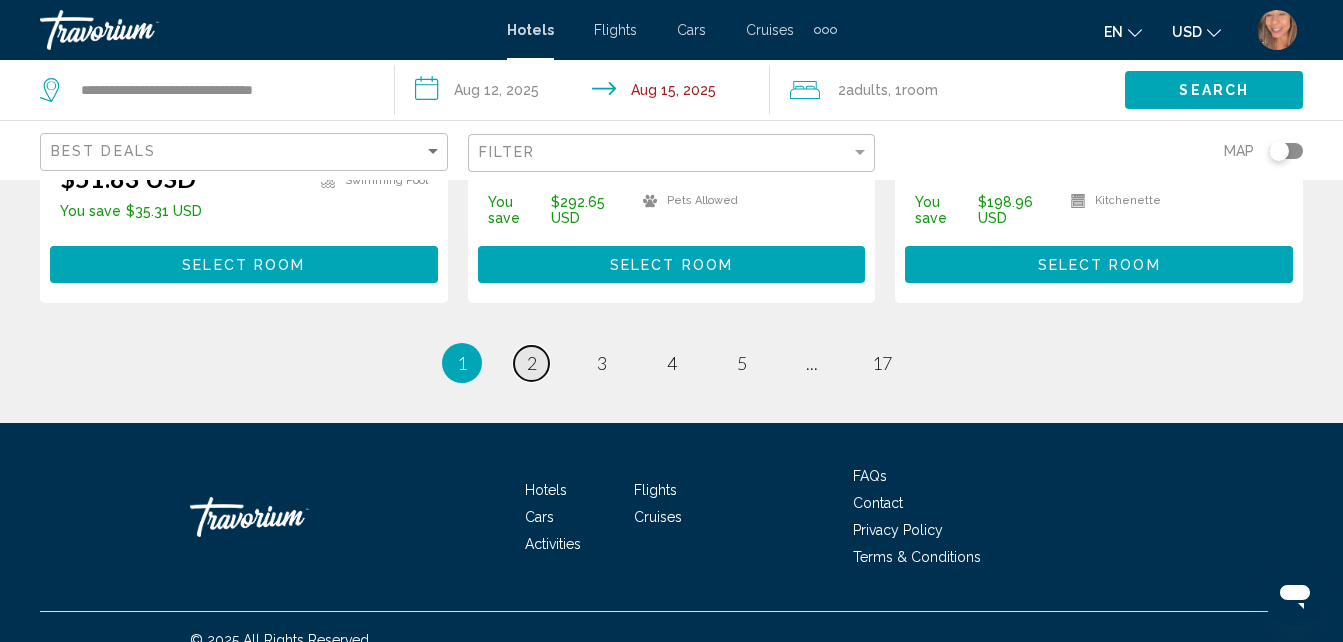 click on "2" at bounding box center (532, 363) 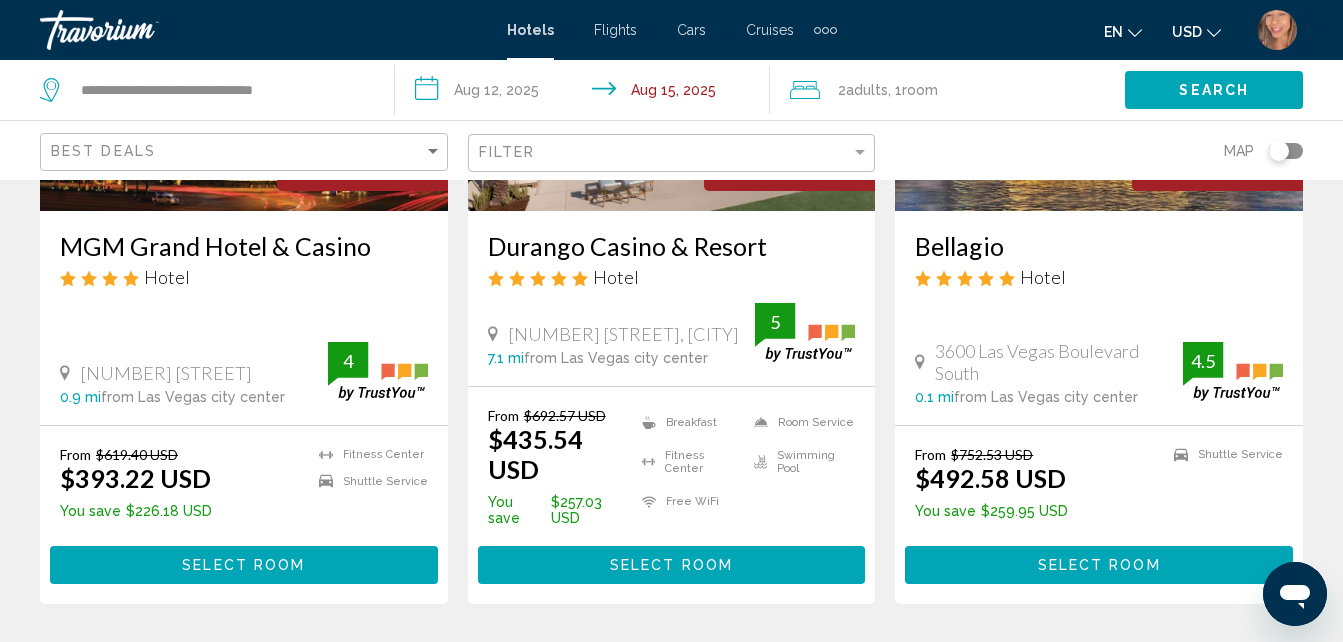 scroll, scrollTop: 362, scrollLeft: 0, axis: vertical 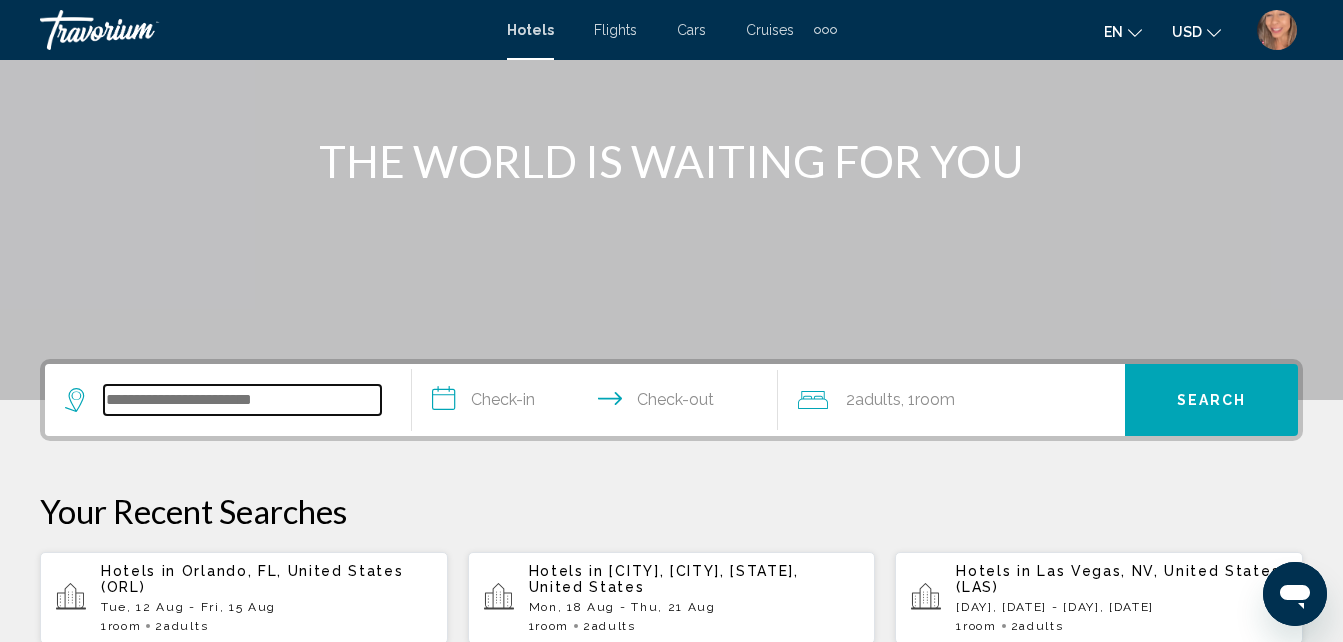 click at bounding box center [242, 400] 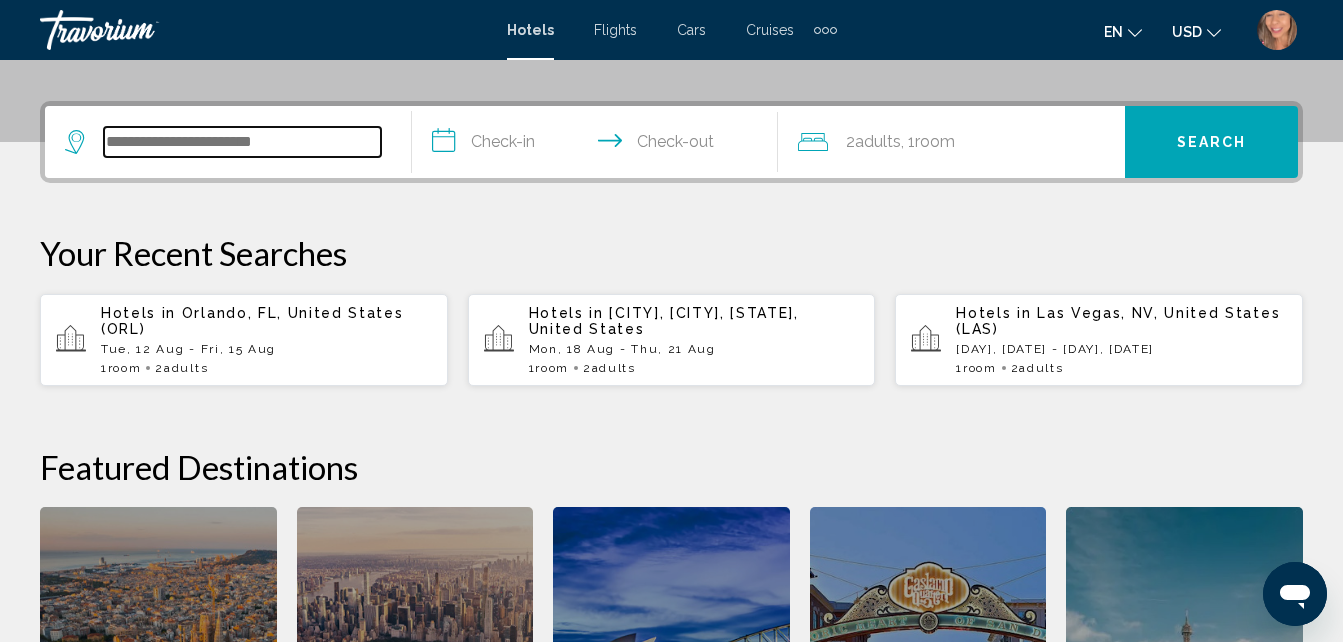 scroll, scrollTop: 494, scrollLeft: 0, axis: vertical 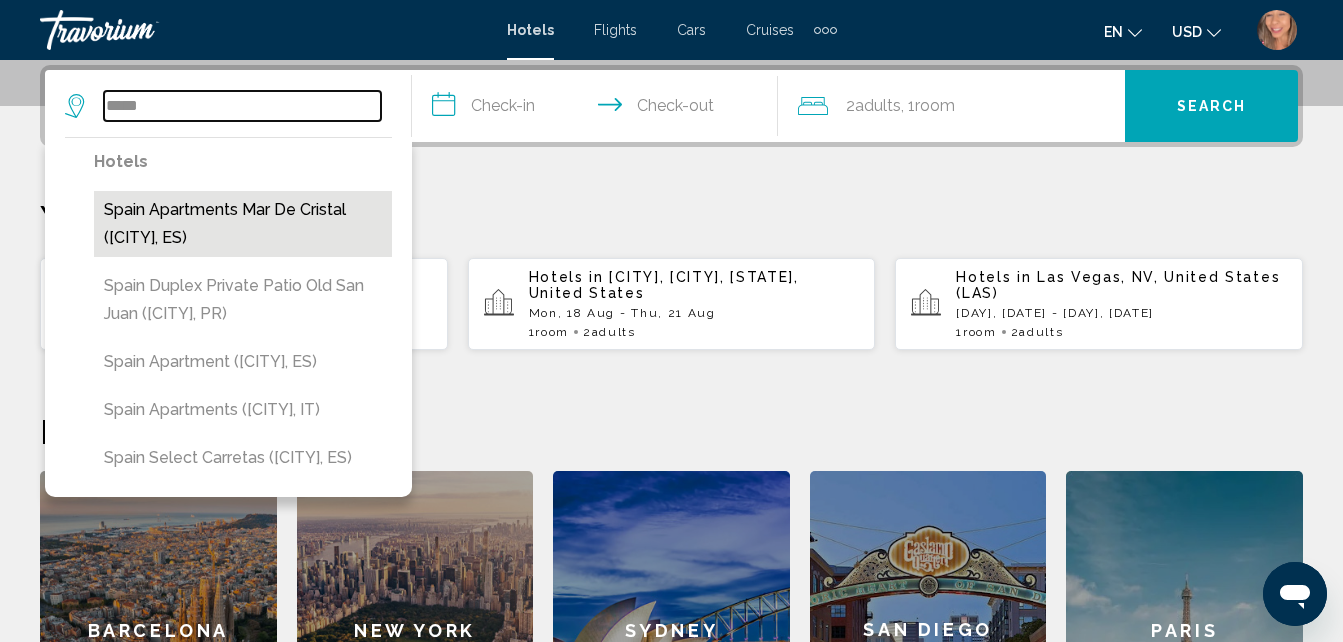 type on "*****" 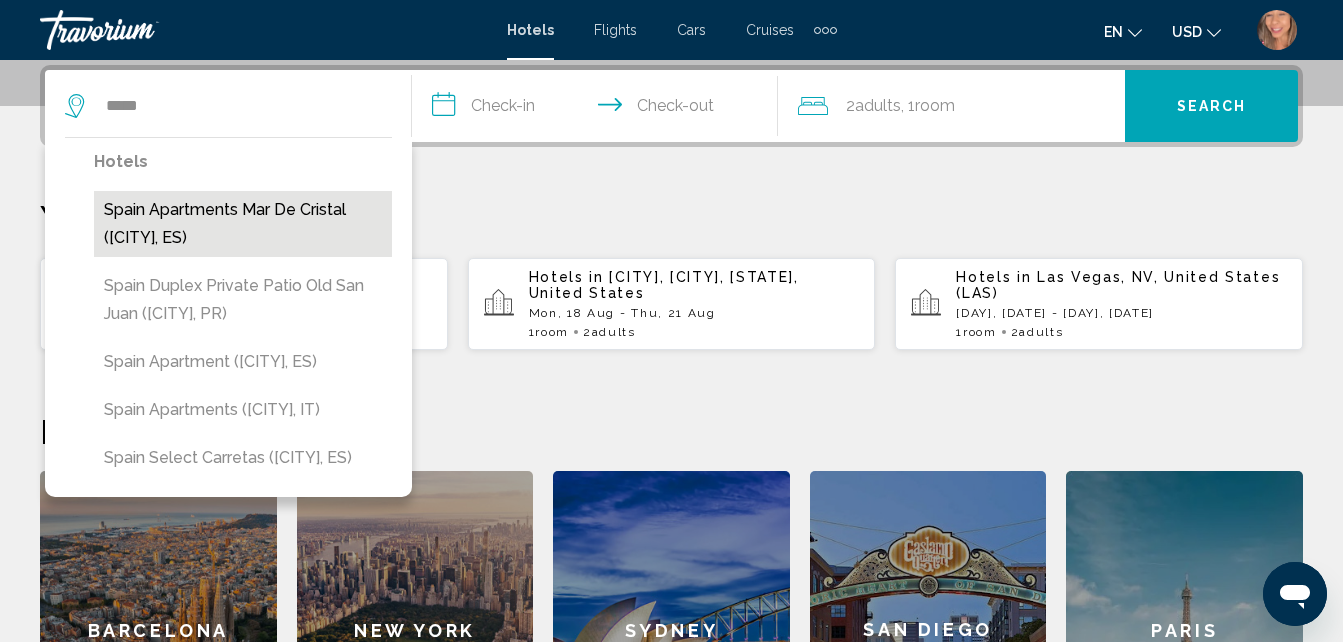 click on "Spain Apartments Mar de Cristal ([CITY], ES)" at bounding box center (243, 224) 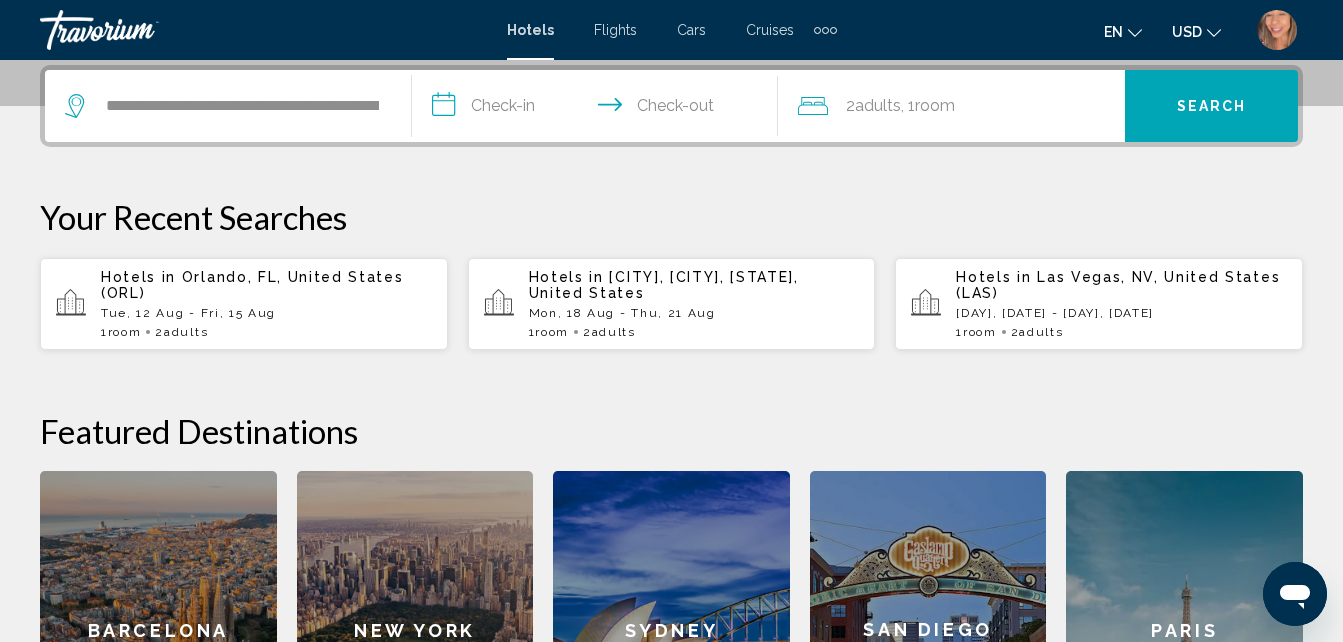 click on "**********" at bounding box center [599, 109] 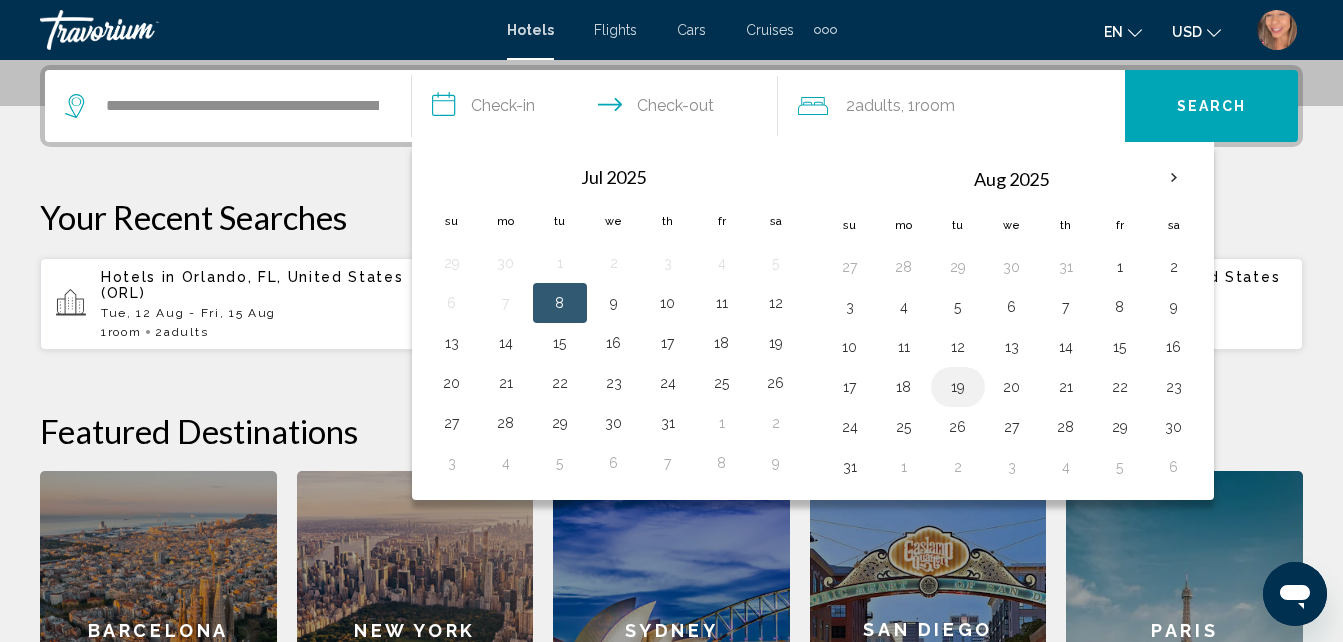 drag, startPoint x: 954, startPoint y: 390, endPoint x: 983, endPoint y: 383, distance: 29.832869 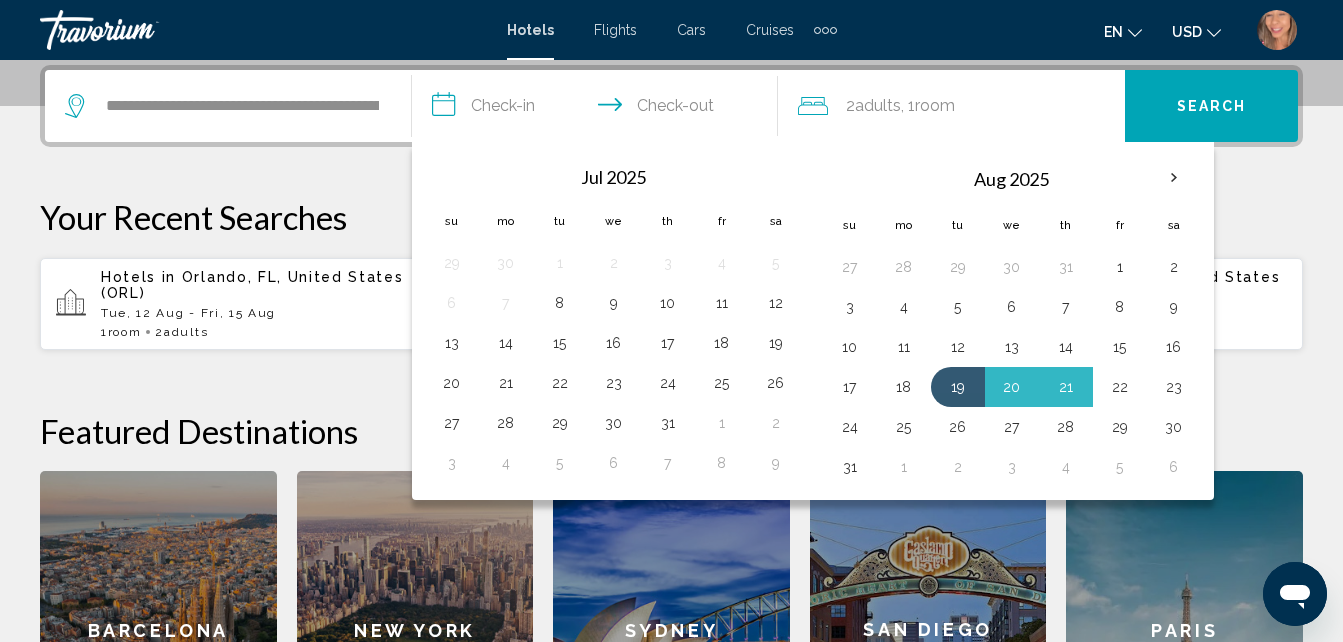 click on "22" at bounding box center (1120, 387) 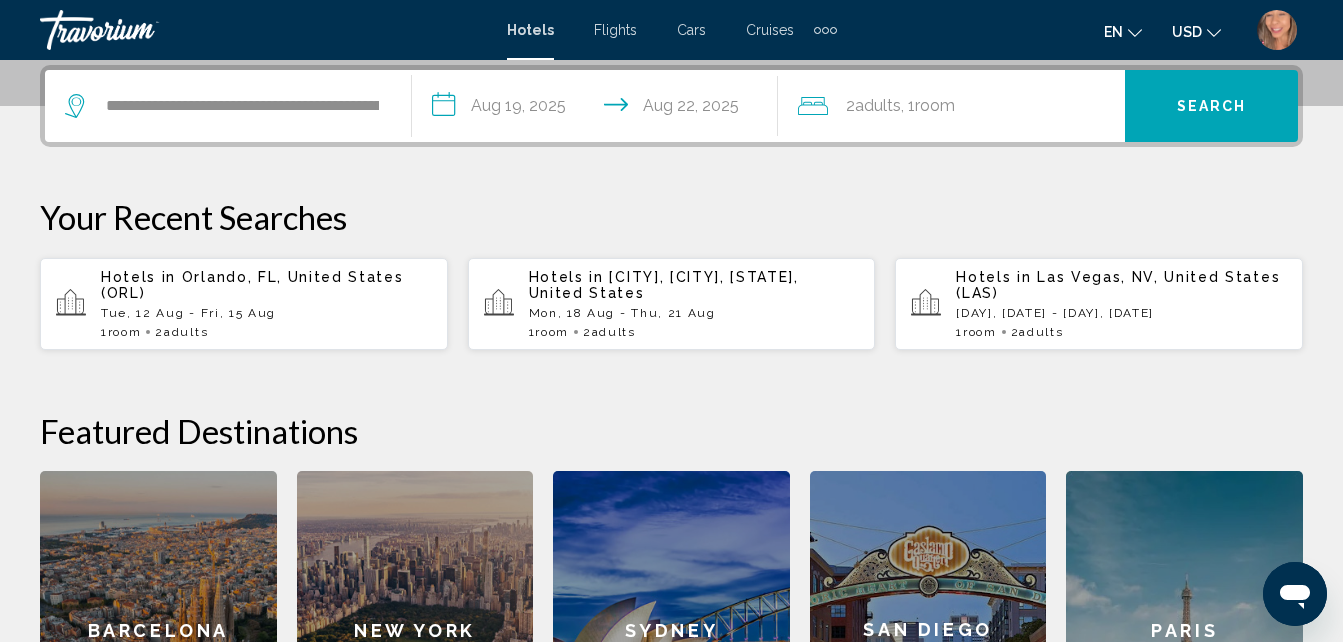 click on "Search" at bounding box center [1211, 106] 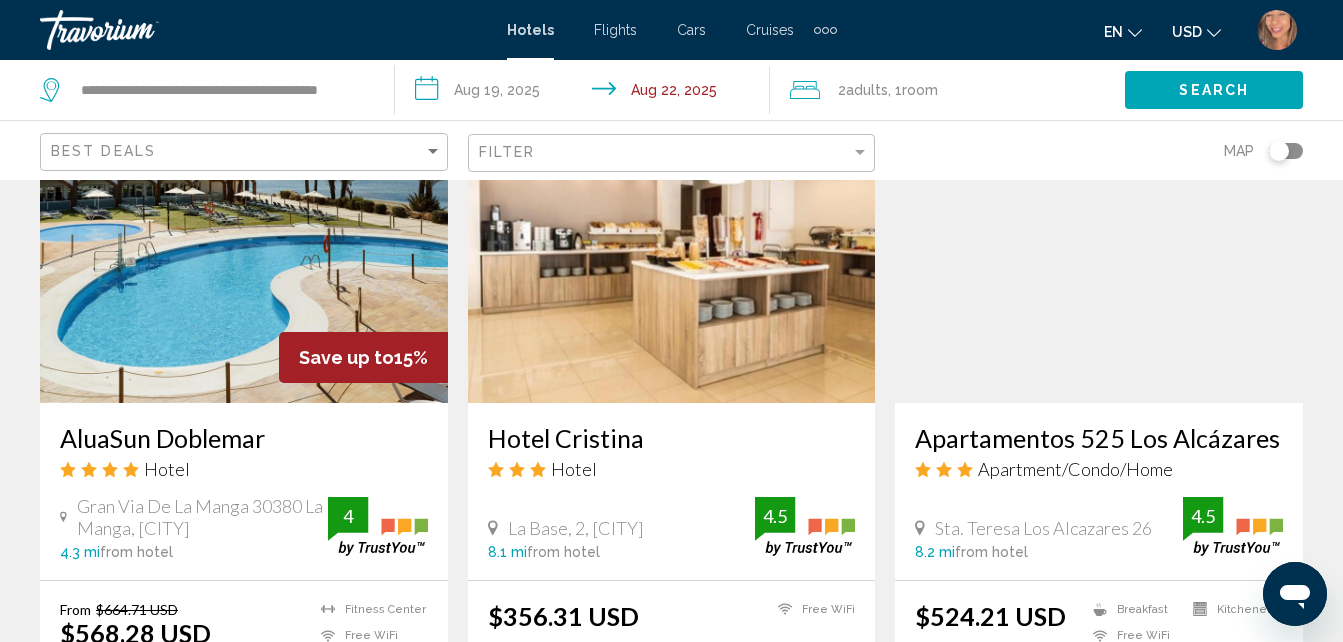 scroll, scrollTop: 2500, scrollLeft: 0, axis: vertical 